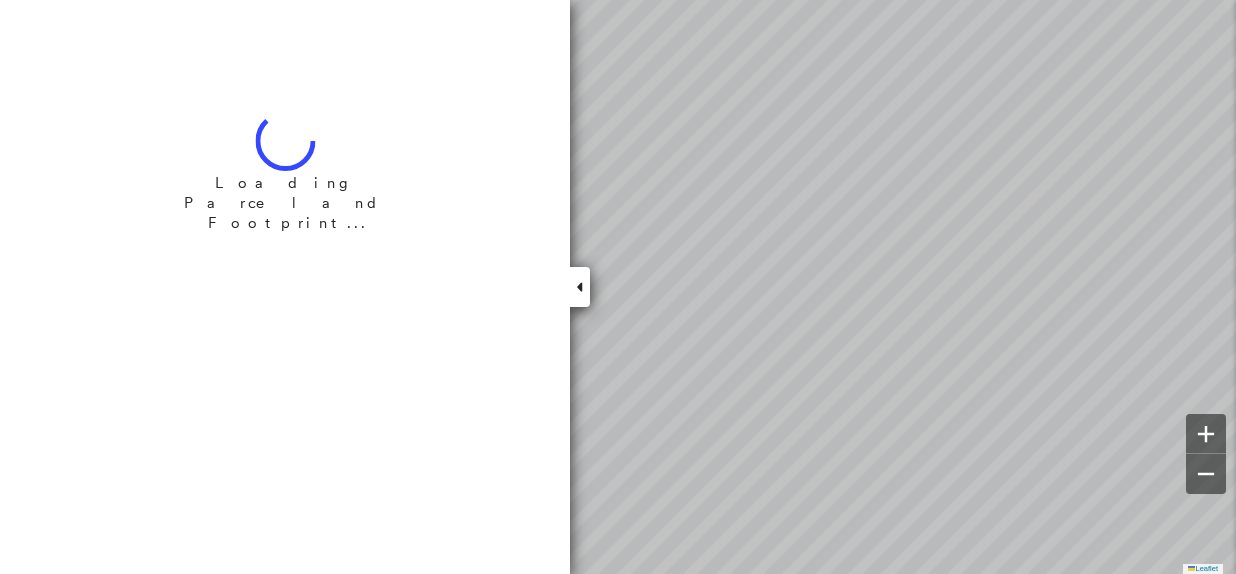 scroll, scrollTop: 0, scrollLeft: 0, axis: both 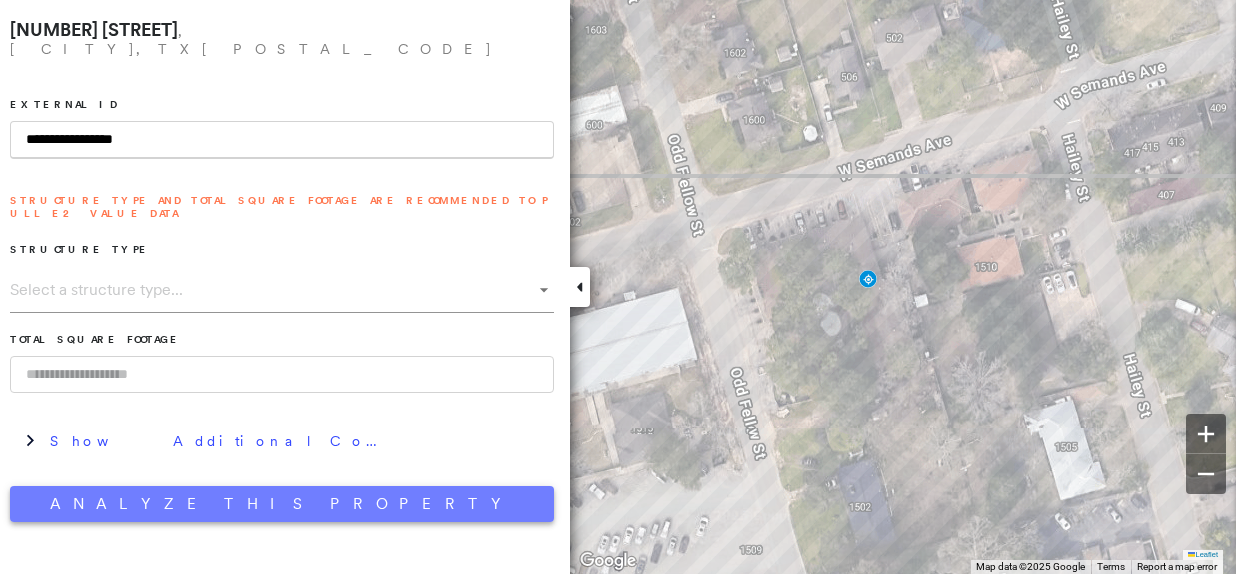 click on "Analyze This Property" at bounding box center (282, 504) 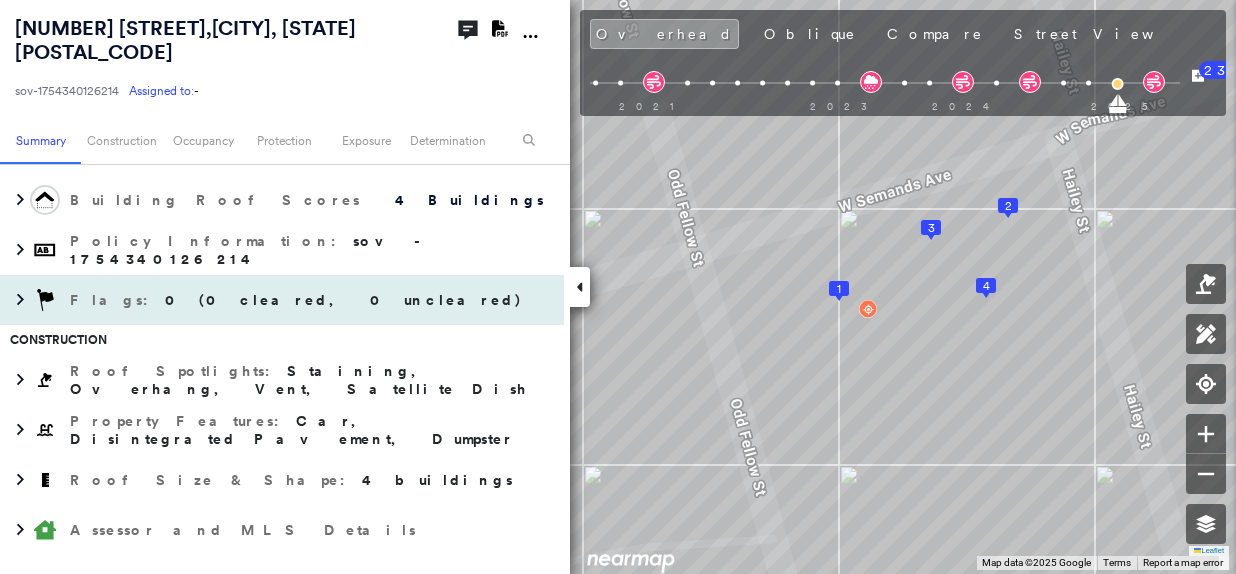 scroll, scrollTop: 300, scrollLeft: 0, axis: vertical 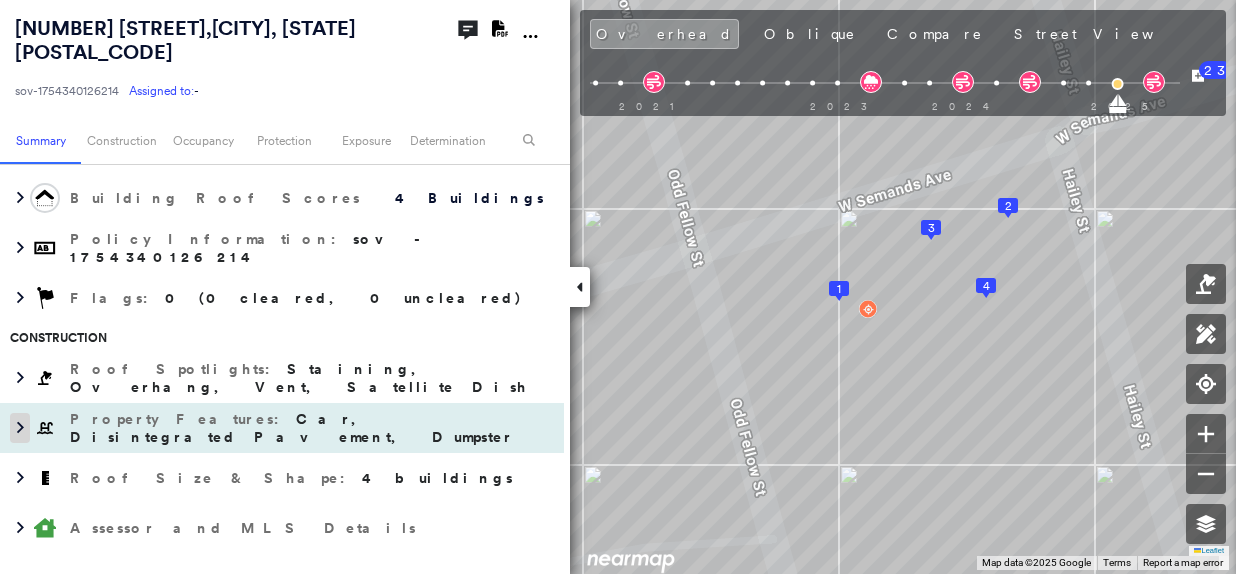 click 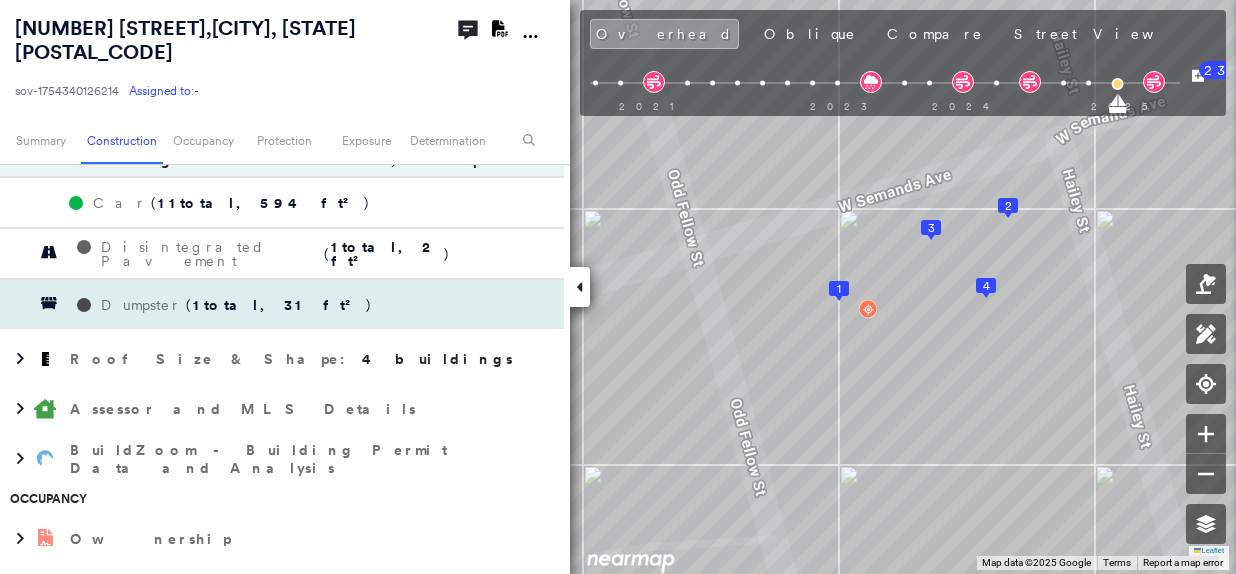 scroll, scrollTop: 600, scrollLeft: 0, axis: vertical 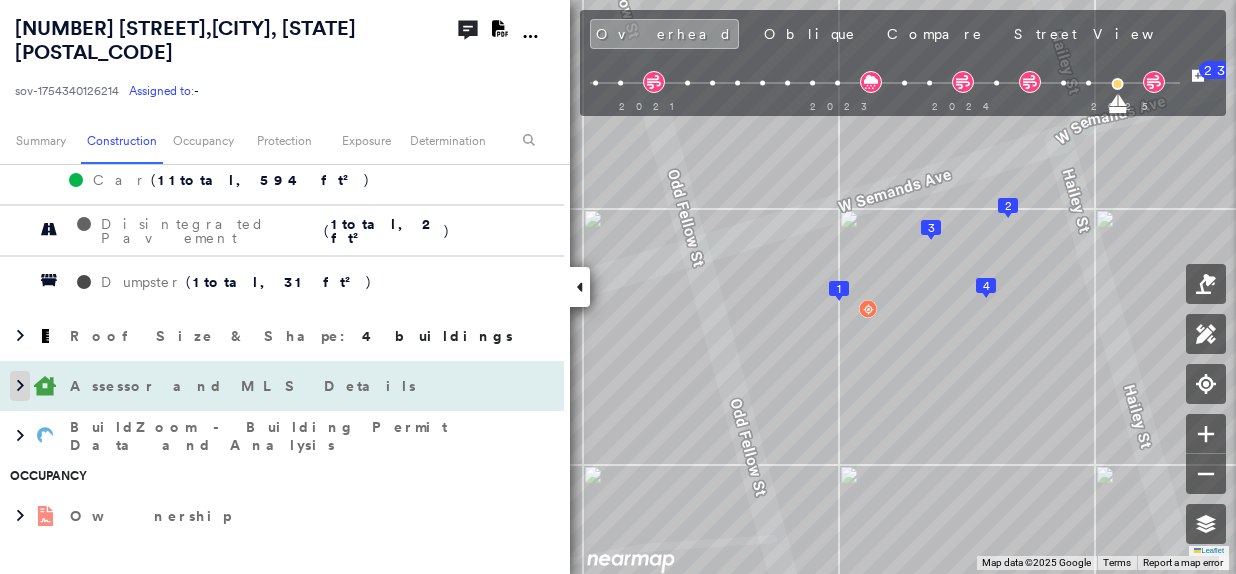 click at bounding box center (20, 386) 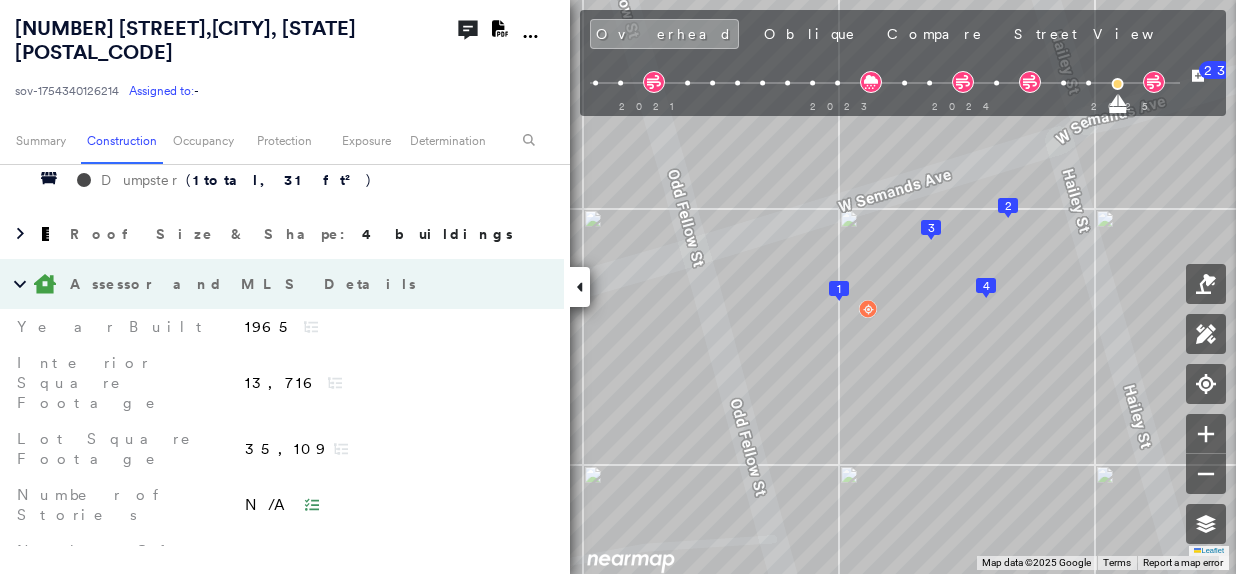 scroll, scrollTop: 700, scrollLeft: 0, axis: vertical 